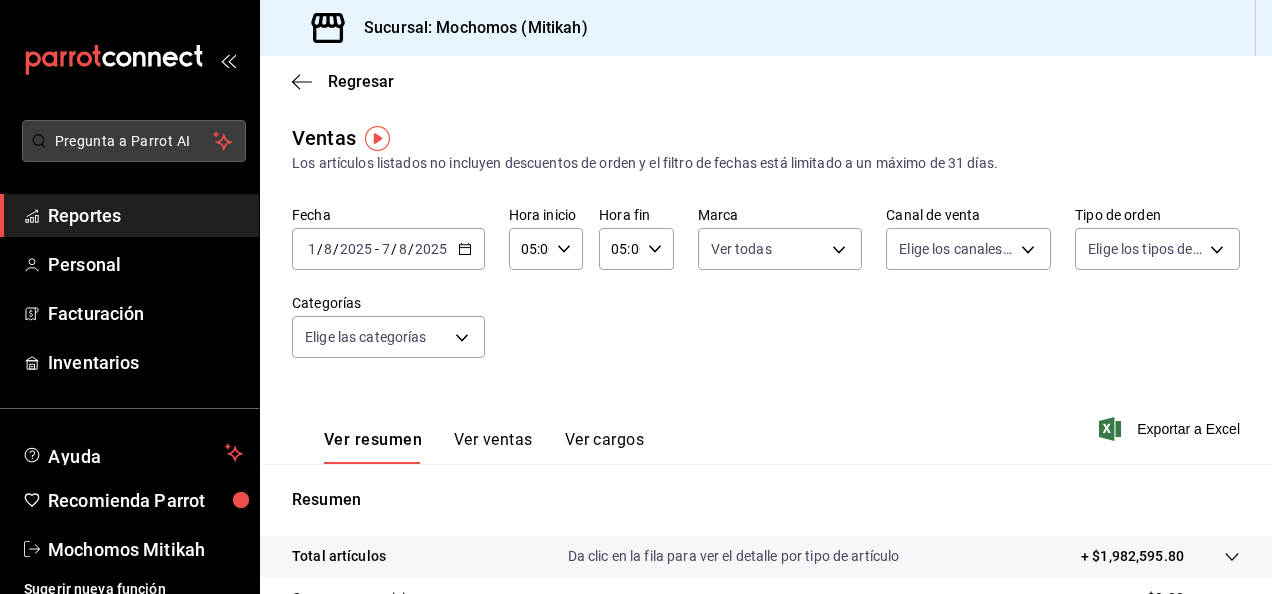 scroll, scrollTop: 0, scrollLeft: 0, axis: both 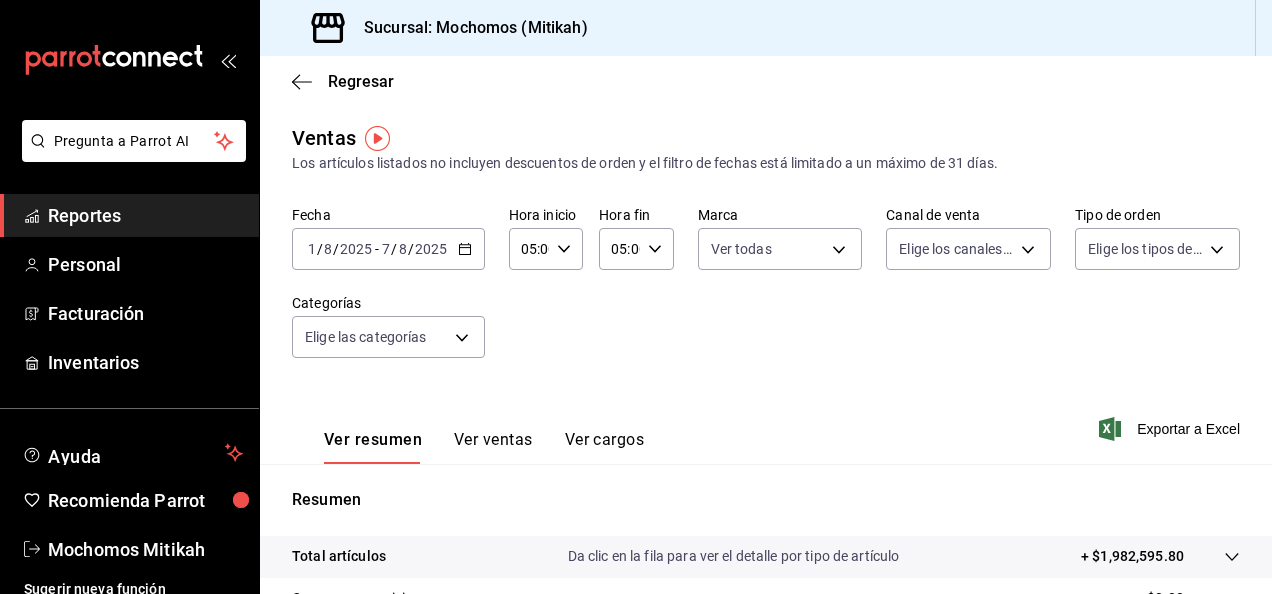 click on "Reportes" at bounding box center (145, 215) 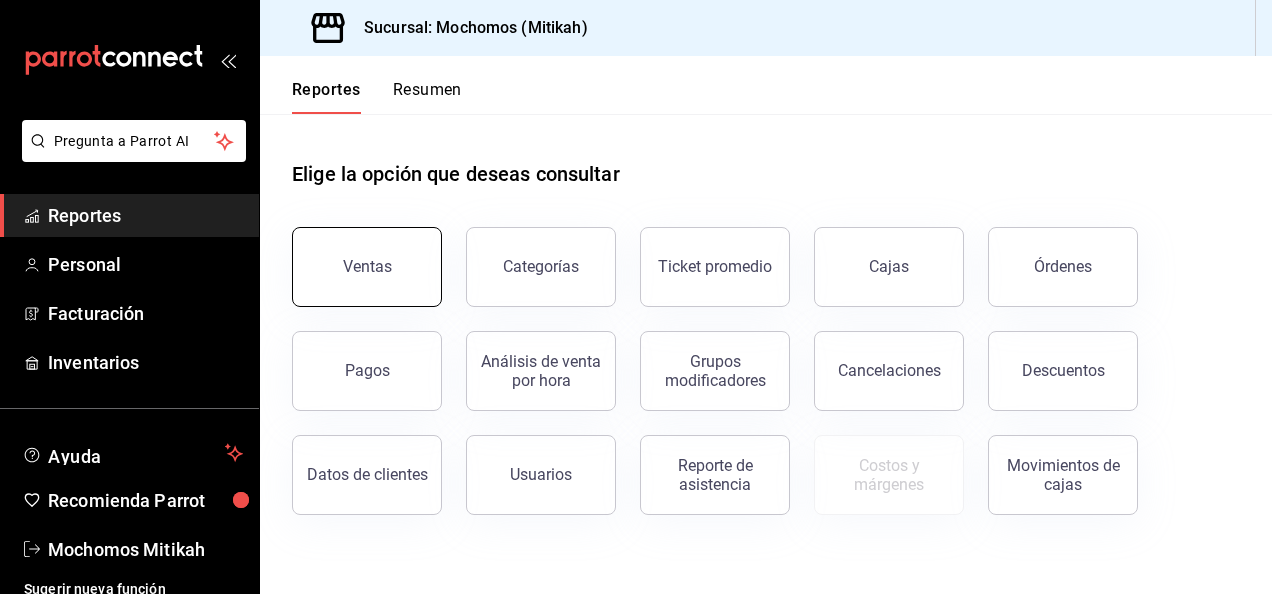 click on "Ventas" at bounding box center (367, 267) 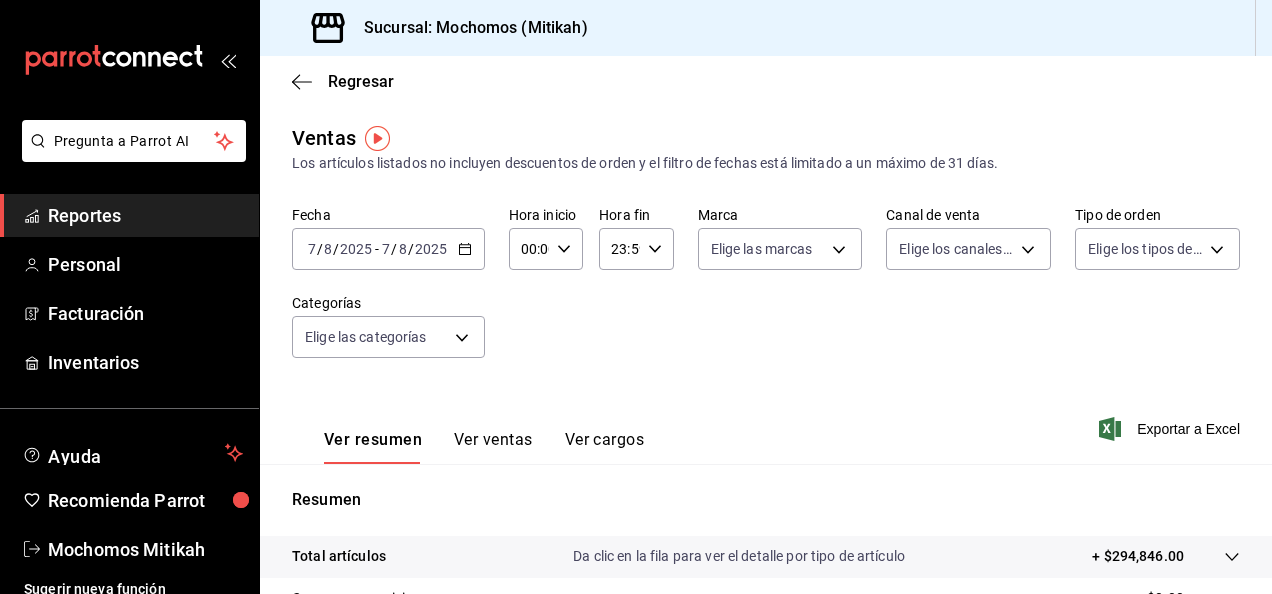 click 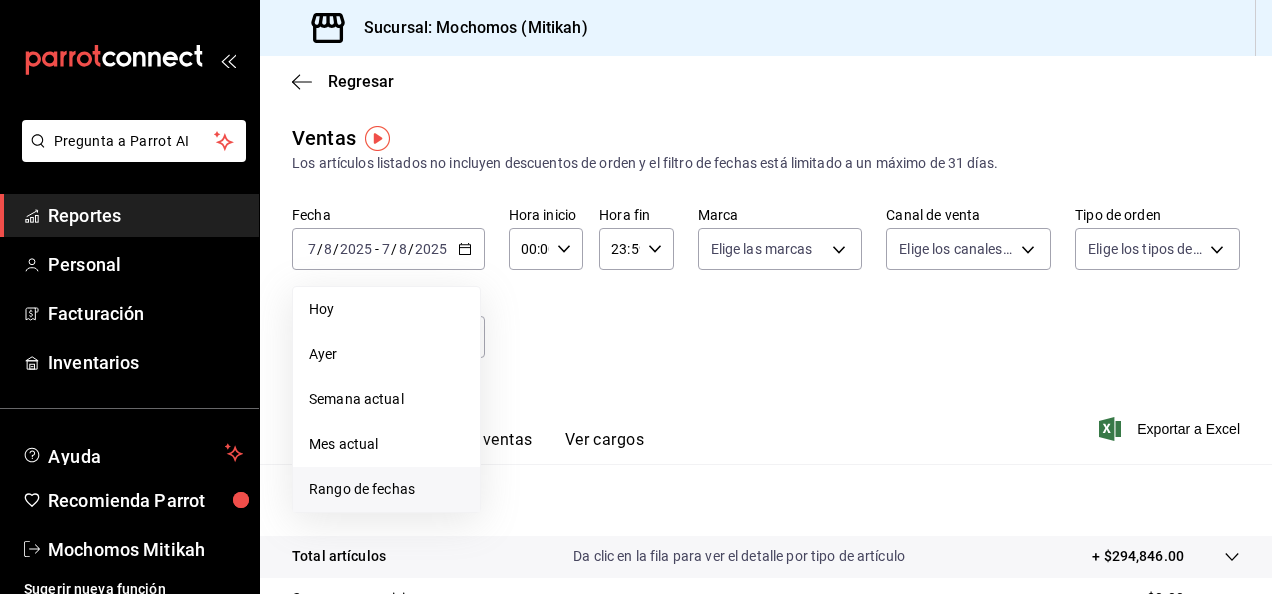 click on "Rango de fechas" at bounding box center (386, 489) 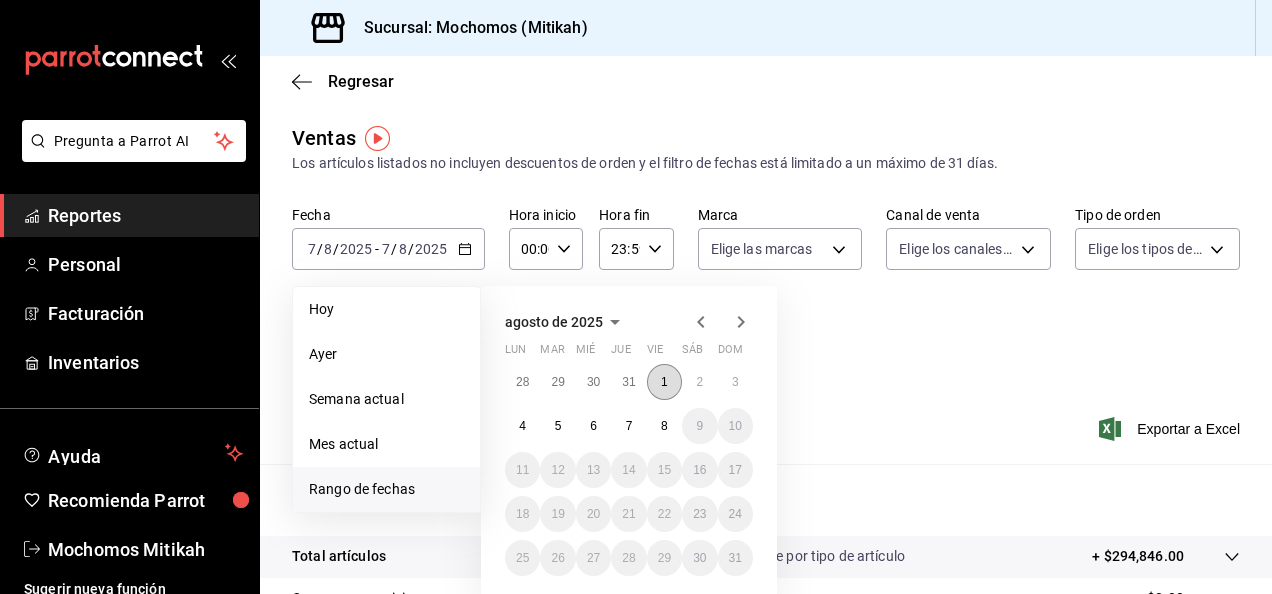 click on "1" at bounding box center [664, 382] 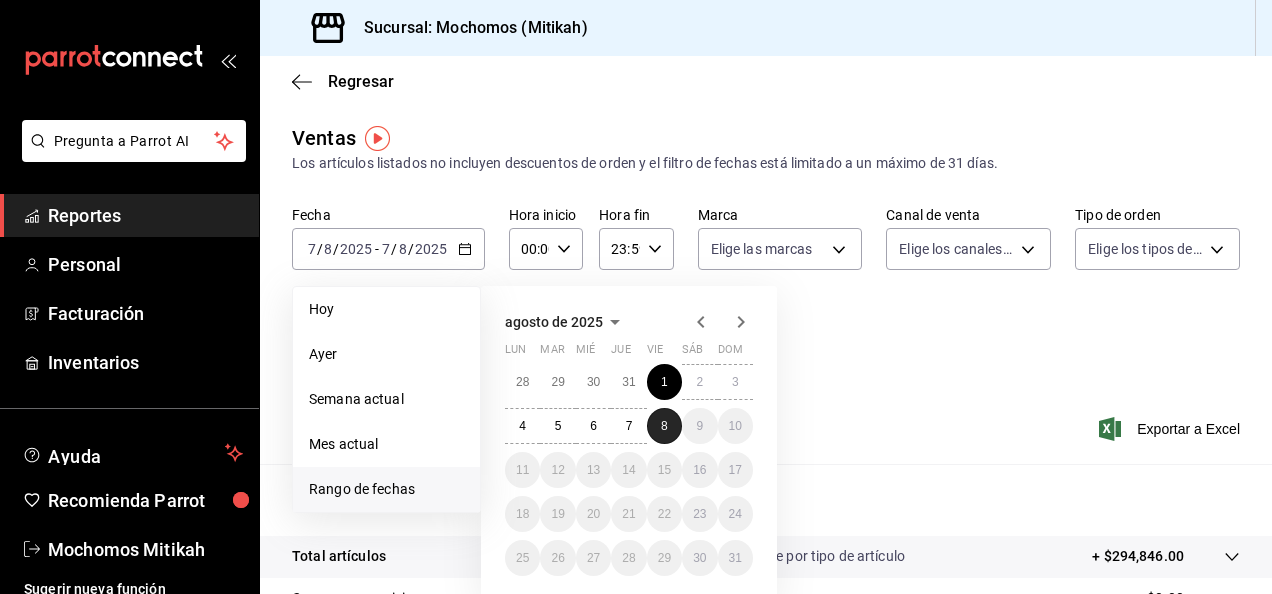 click on "8" at bounding box center [664, 426] 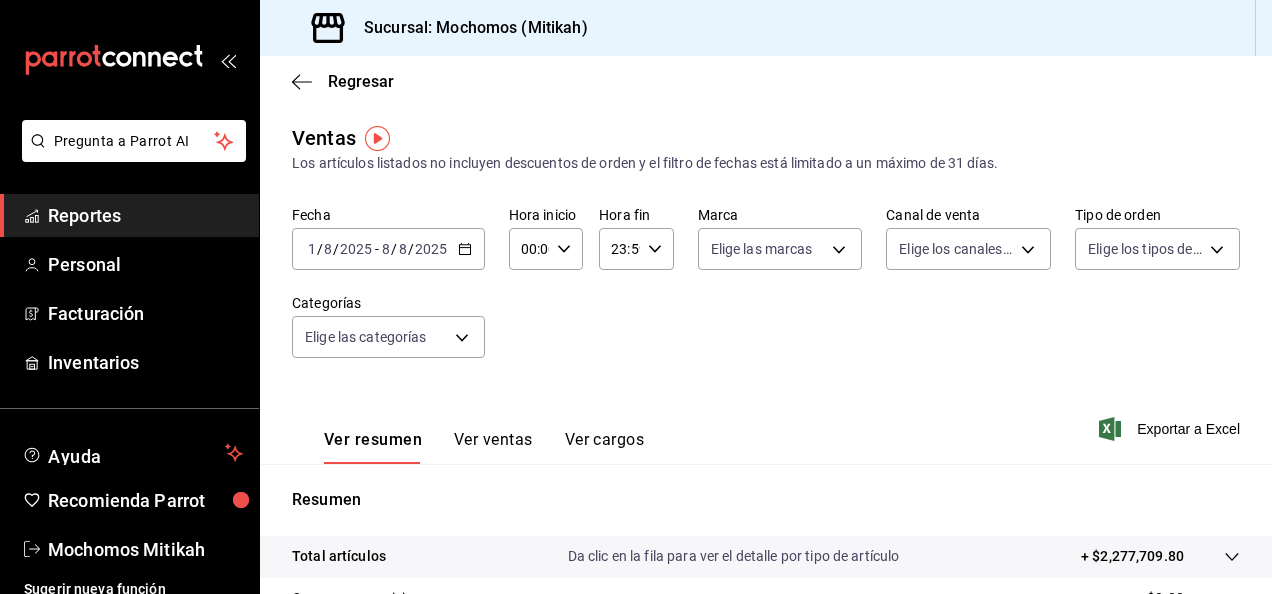 click 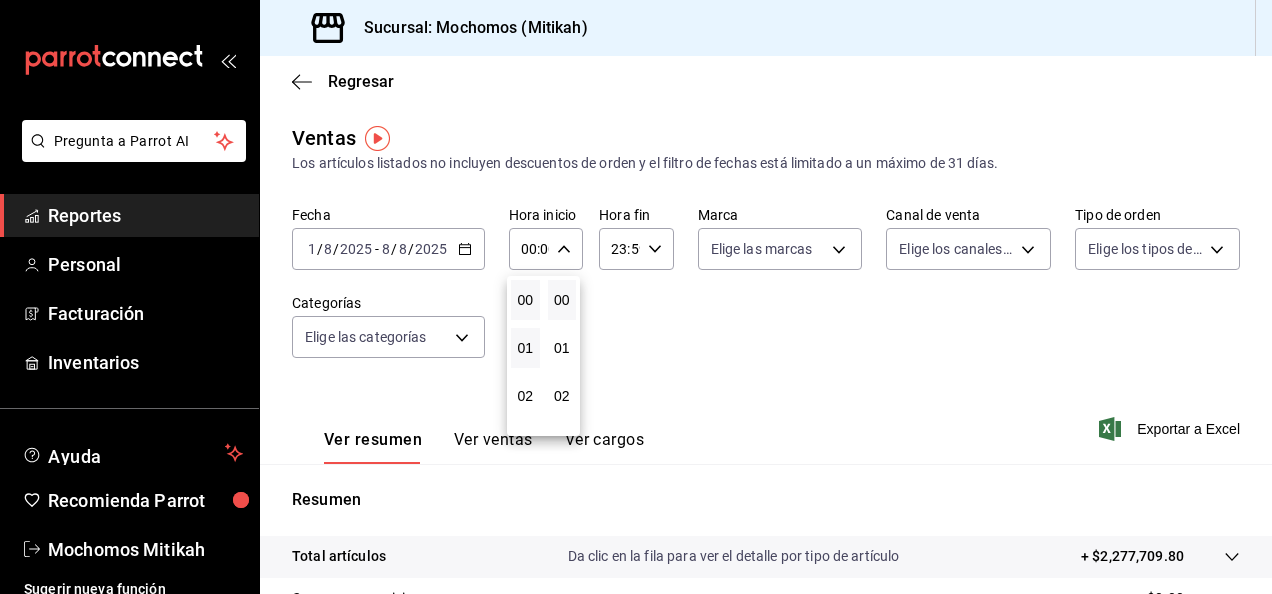 click on "01" at bounding box center [525, 348] 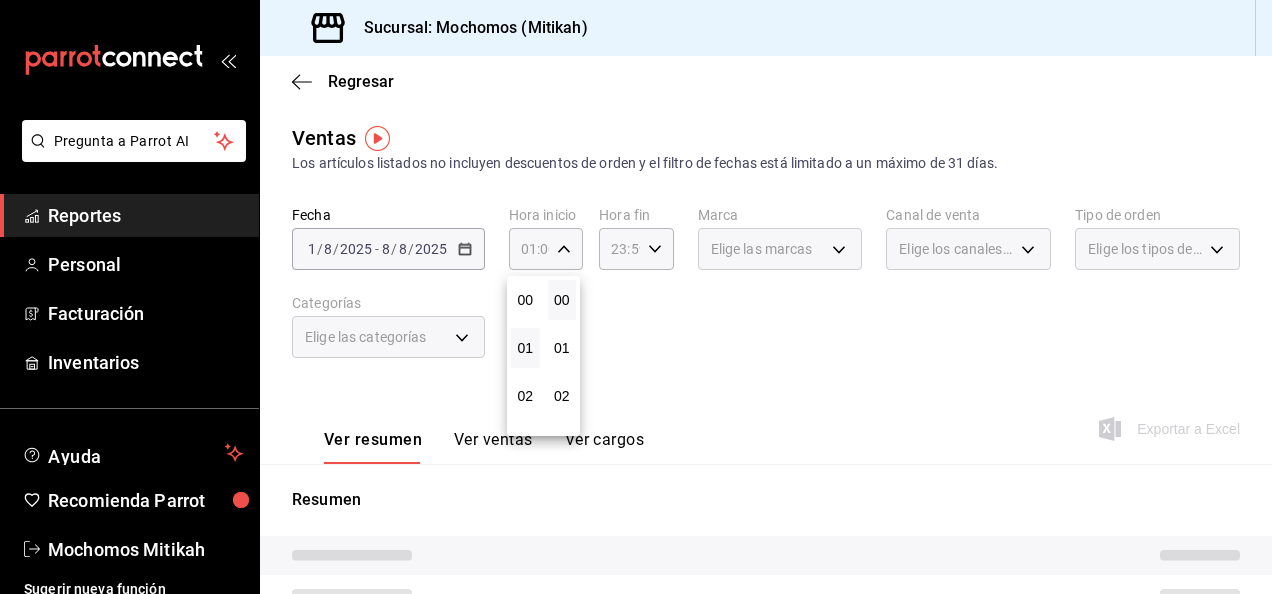type 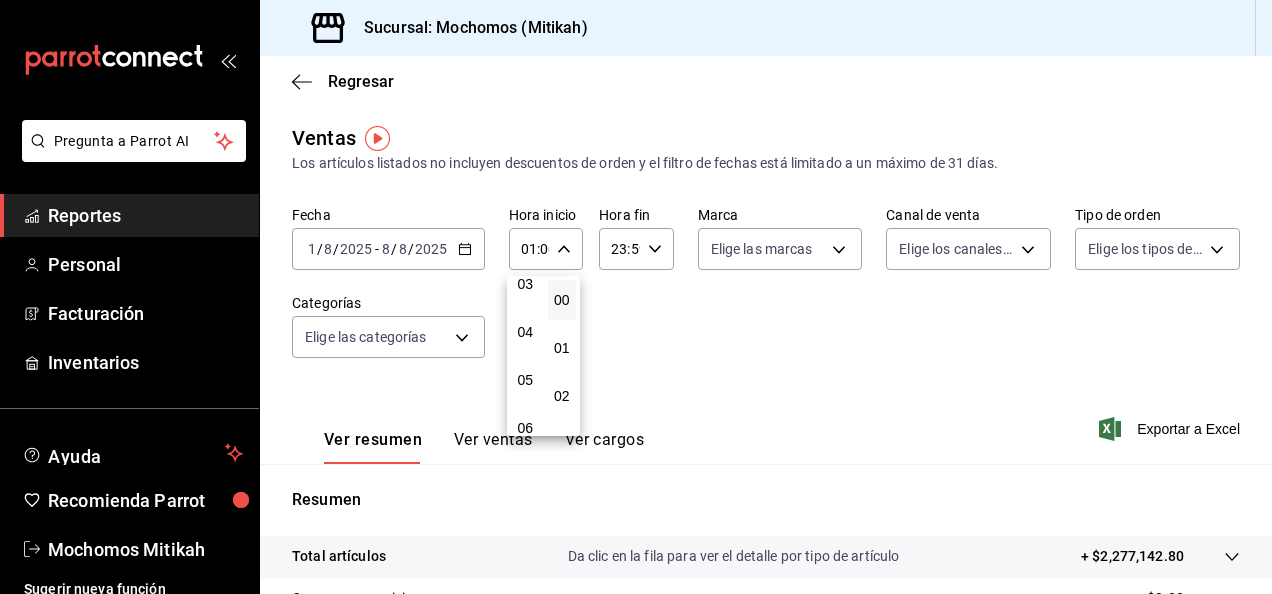 scroll, scrollTop: 200, scrollLeft: 0, axis: vertical 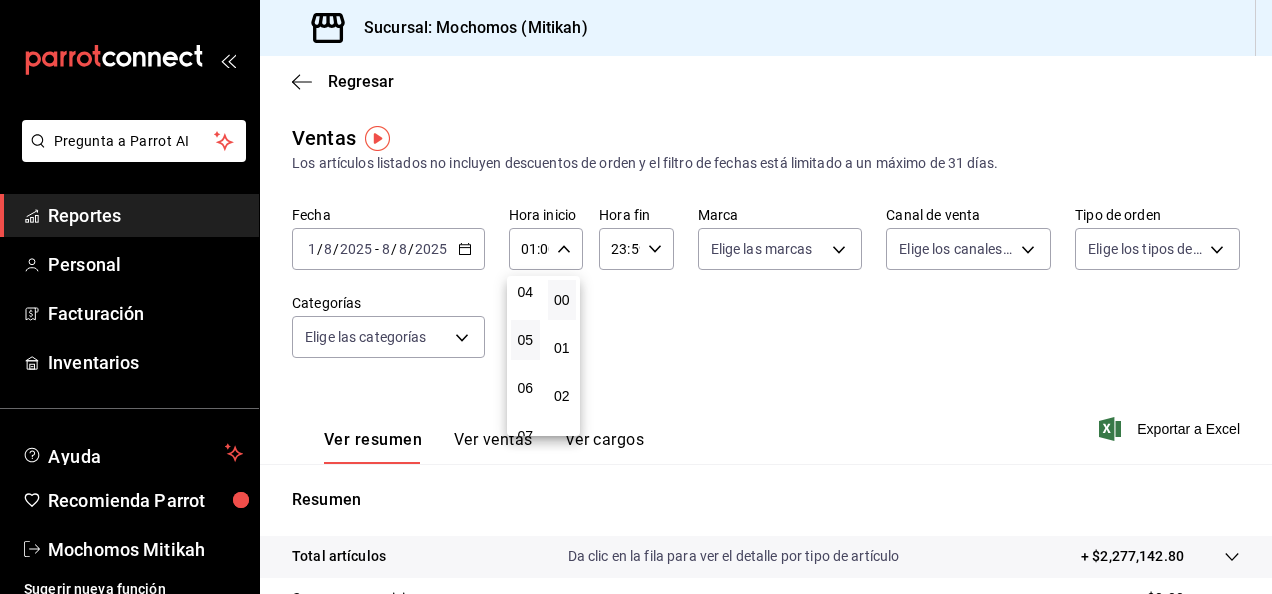 click on "05" at bounding box center (525, 340) 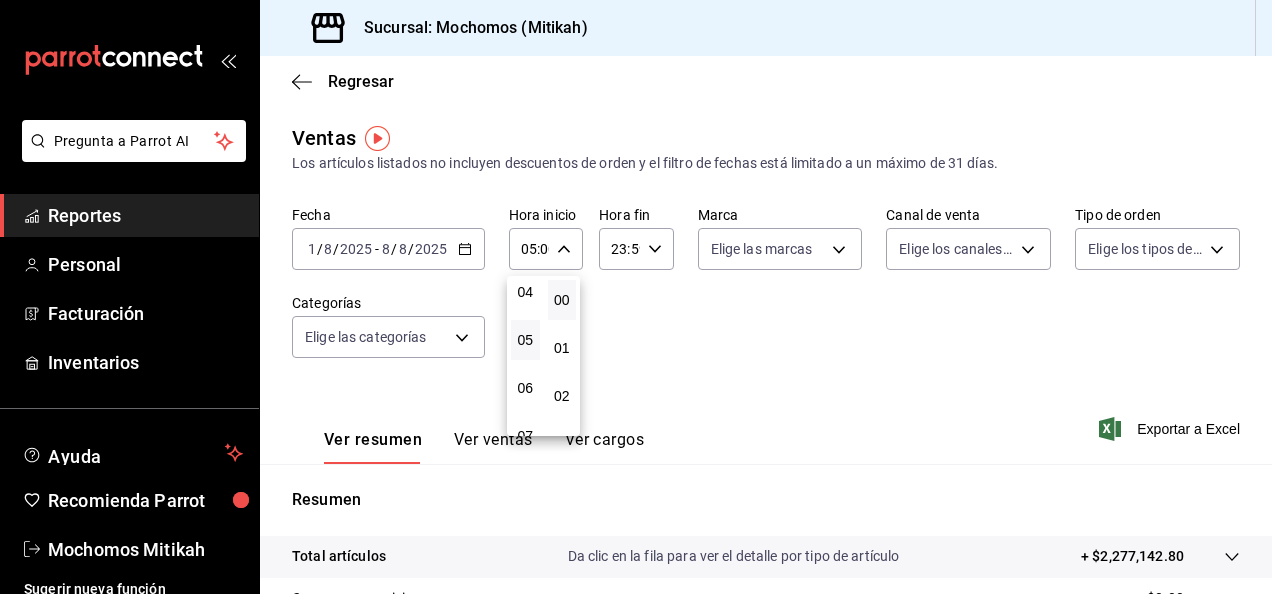 click at bounding box center [636, 297] 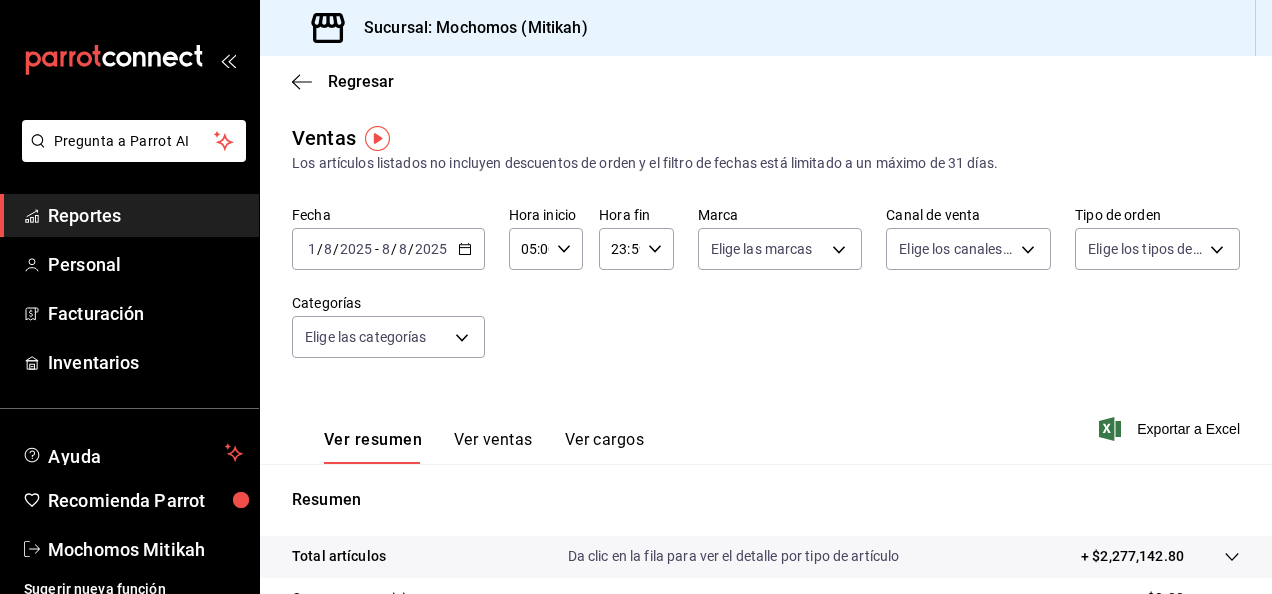 click 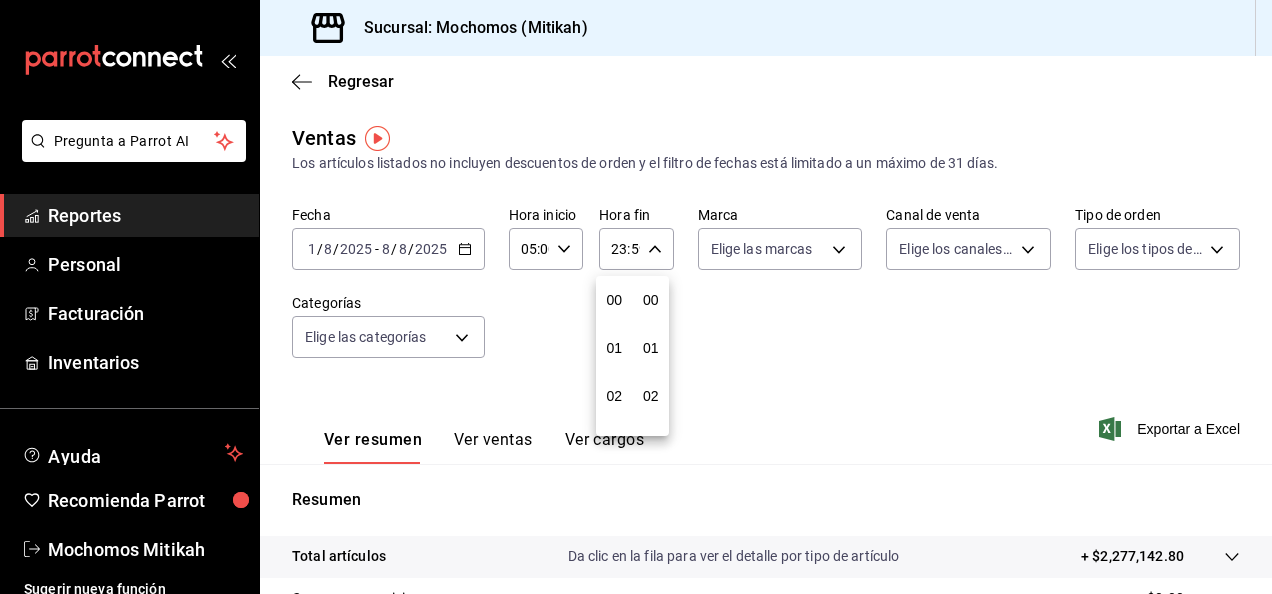 scroll, scrollTop: 992, scrollLeft: 0, axis: vertical 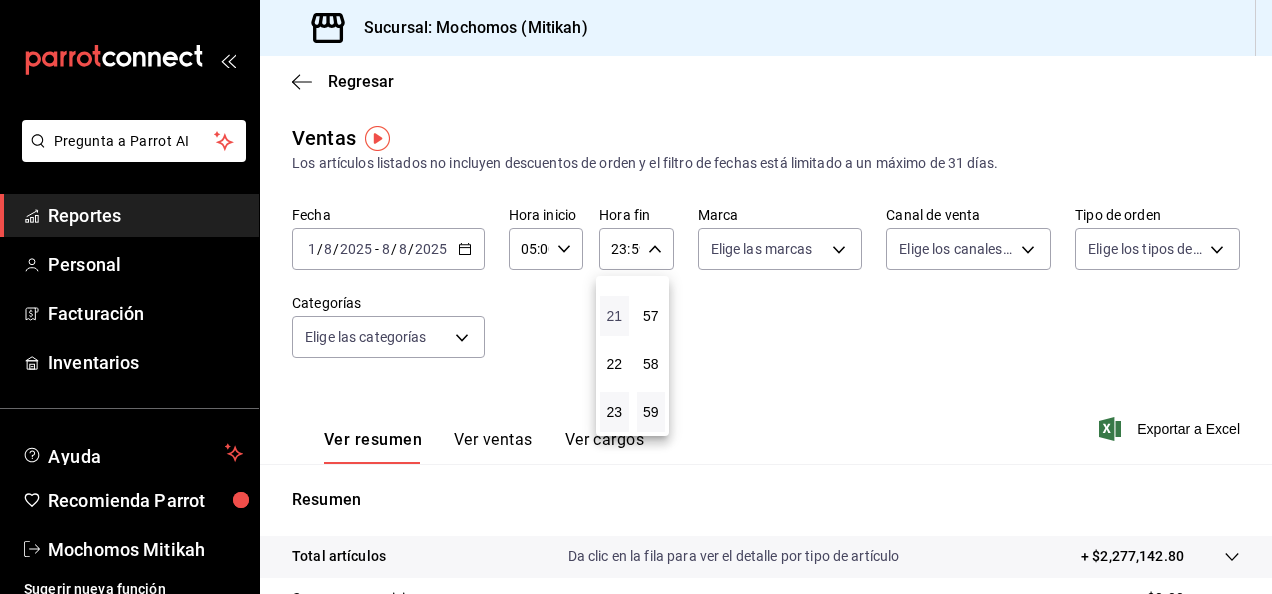 click on "21" at bounding box center [614, 316] 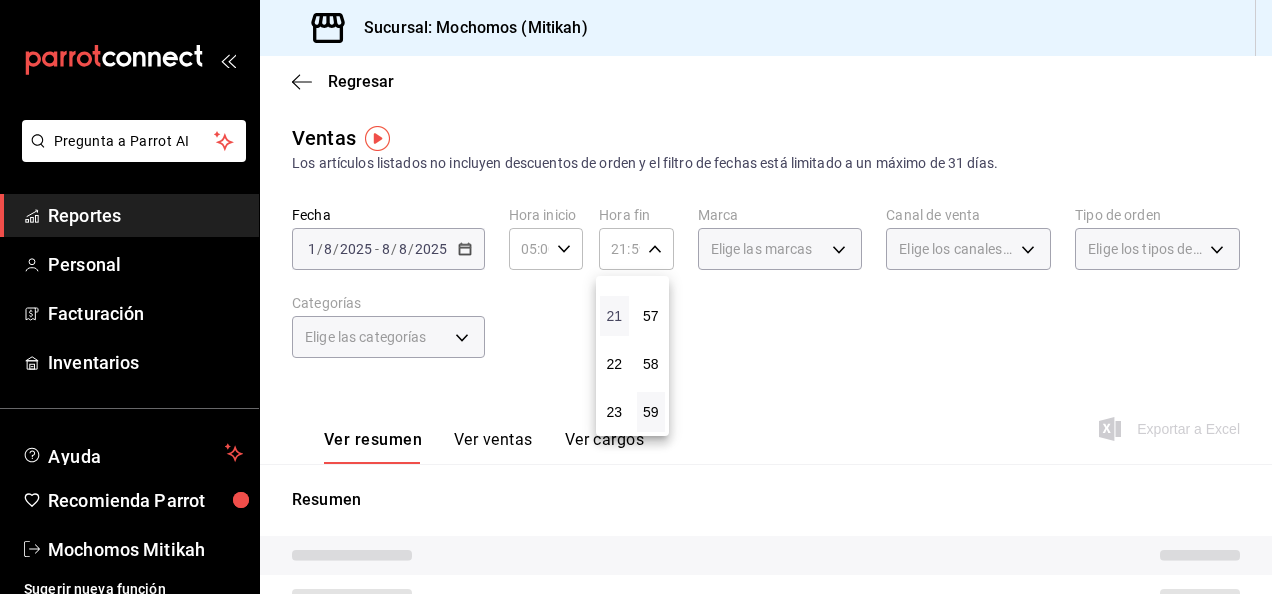 type 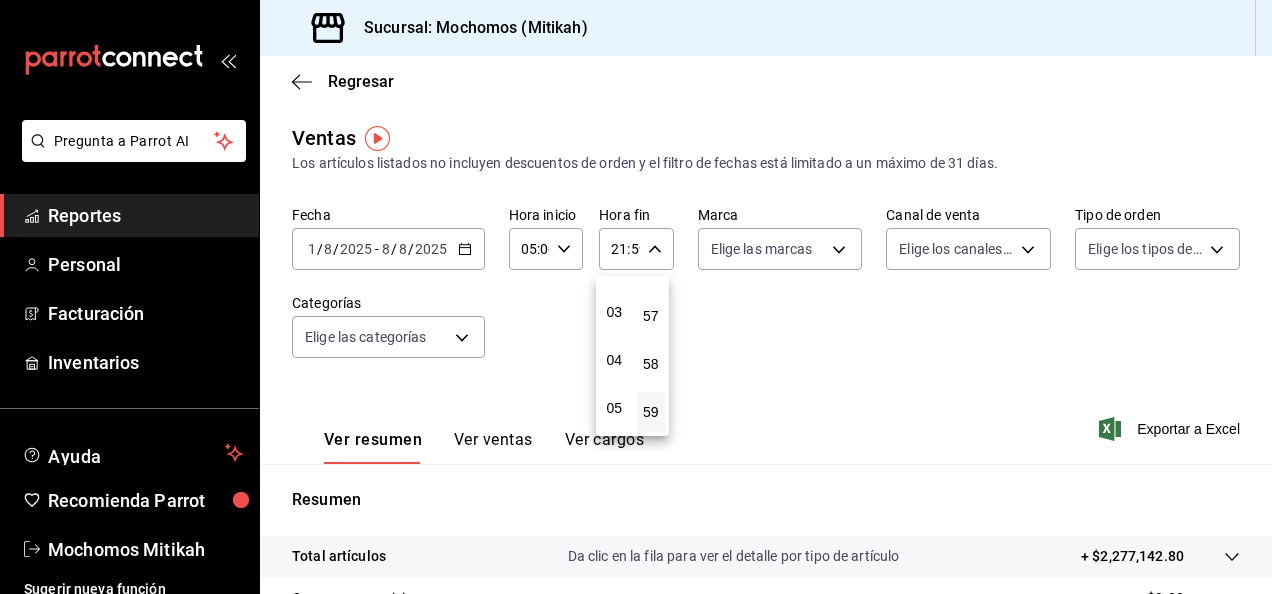 scroll, scrollTop: 160, scrollLeft: 0, axis: vertical 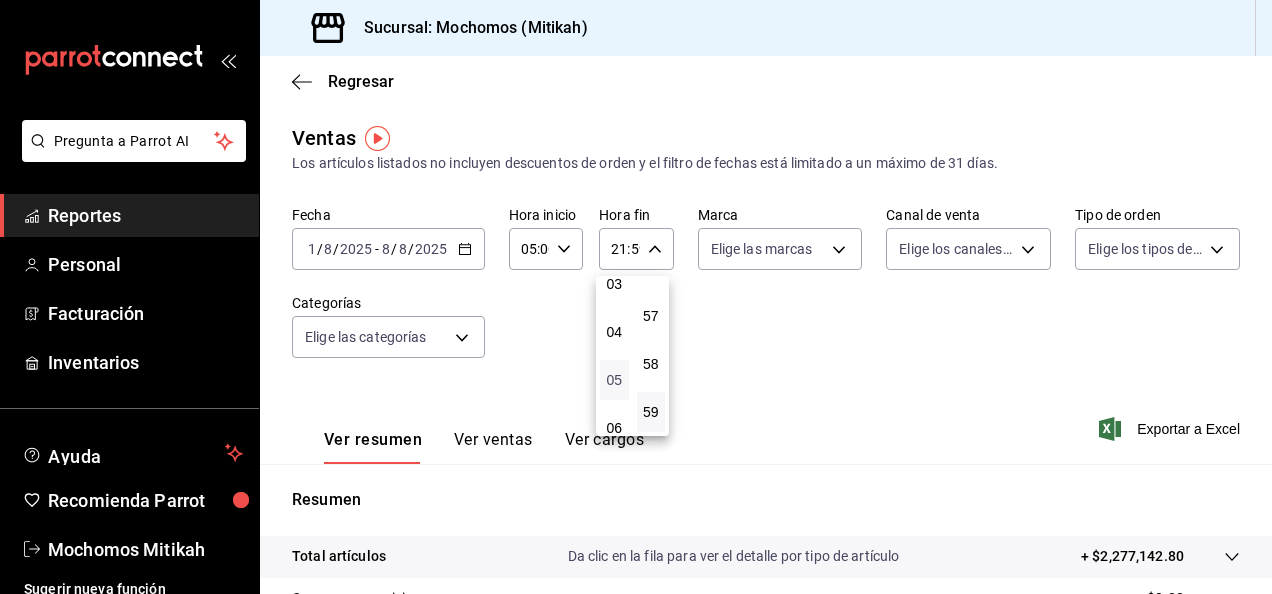 click on "05" at bounding box center (614, 380) 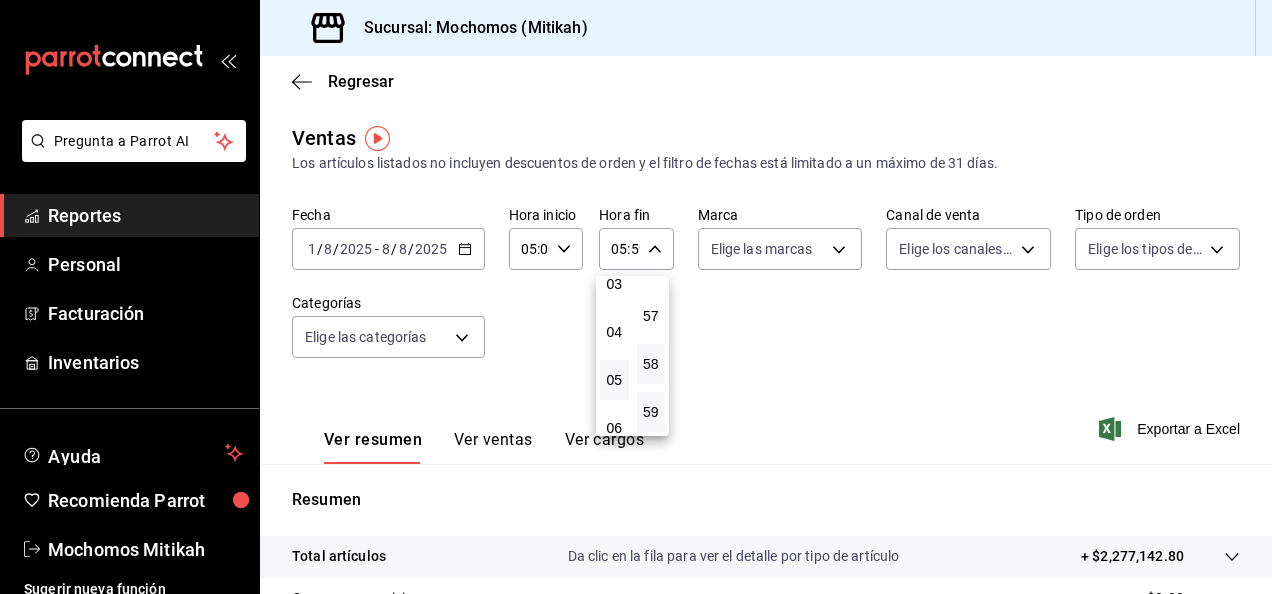 click on "58" at bounding box center (651, 364) 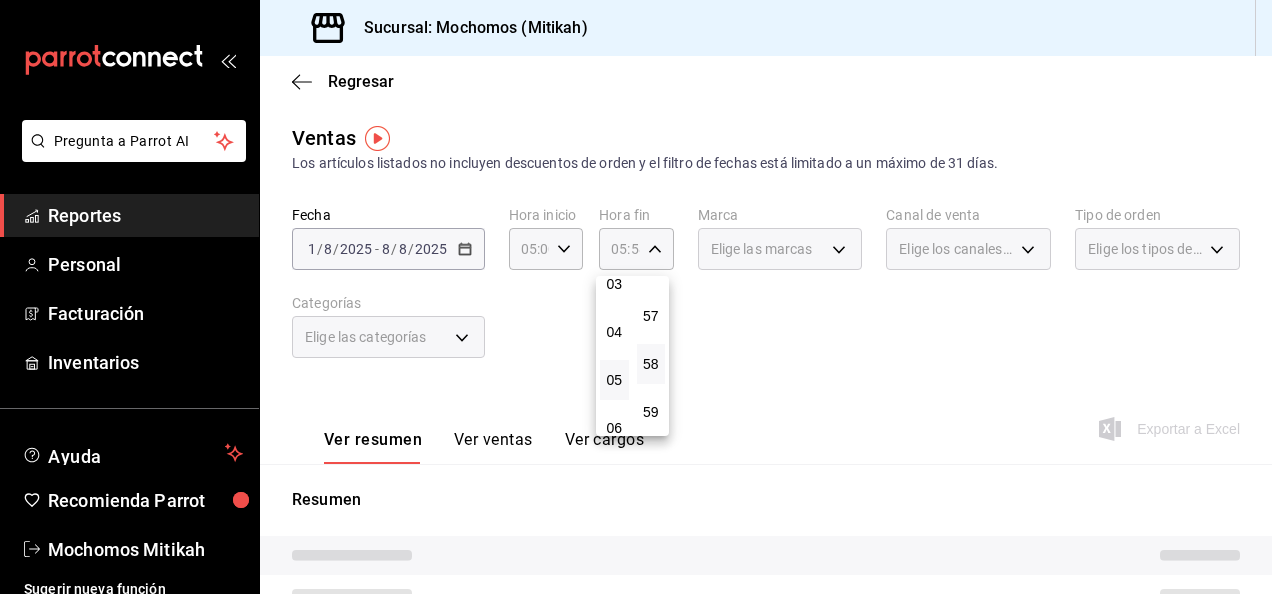 type 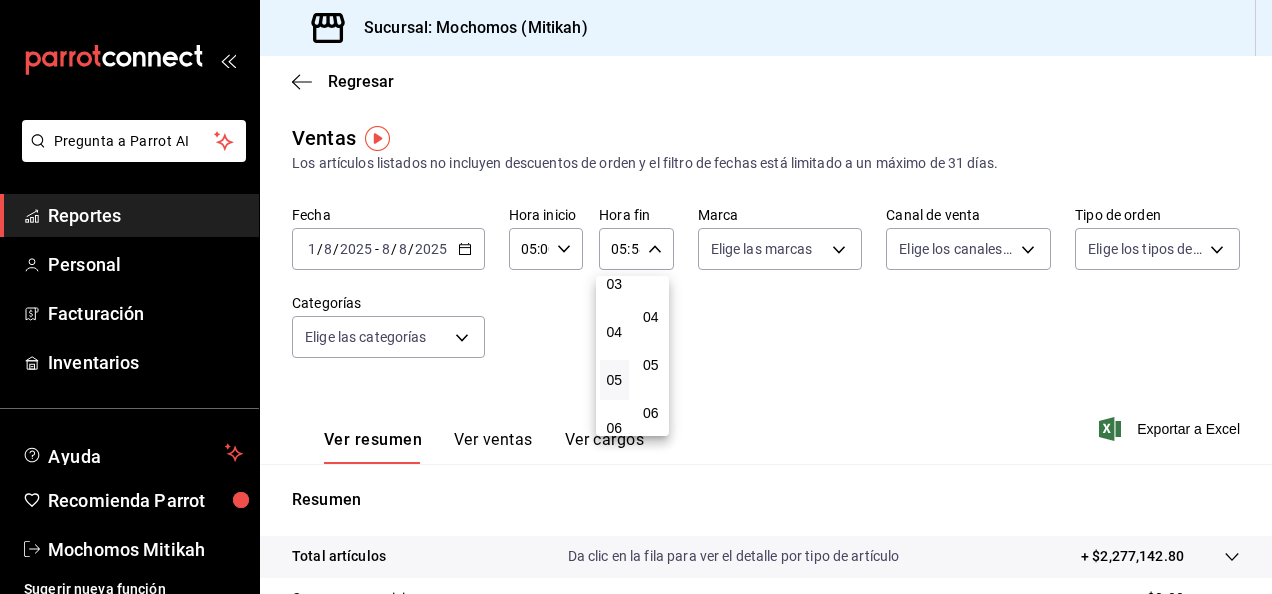 scroll, scrollTop: 0, scrollLeft: 0, axis: both 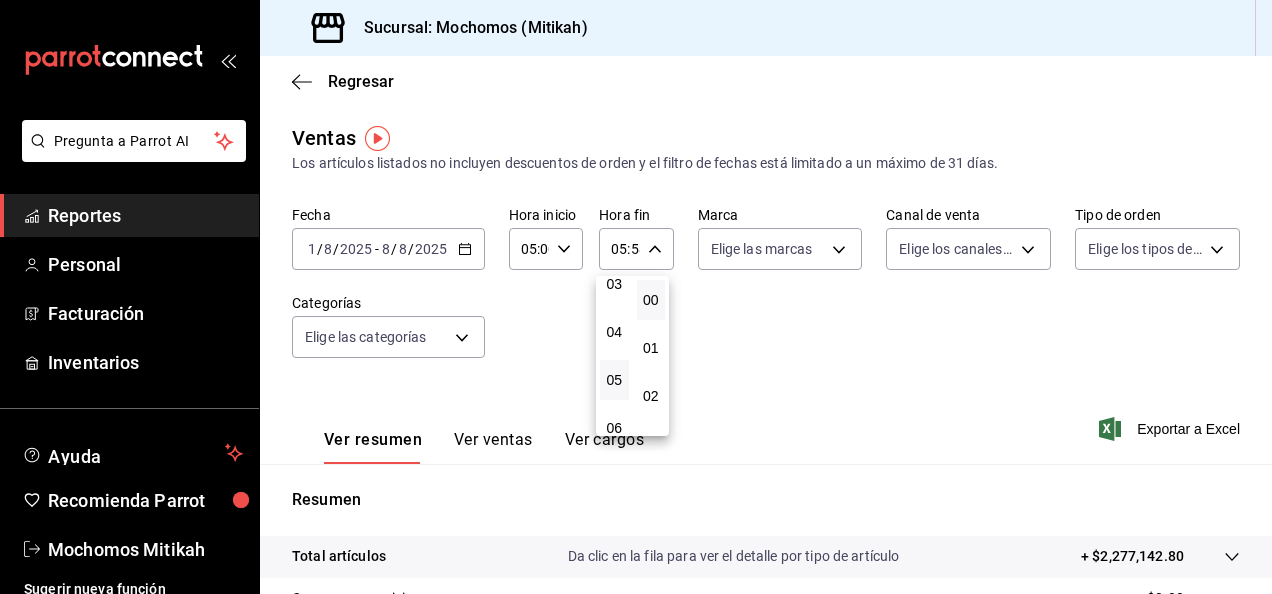 click on "00" at bounding box center (651, 300) 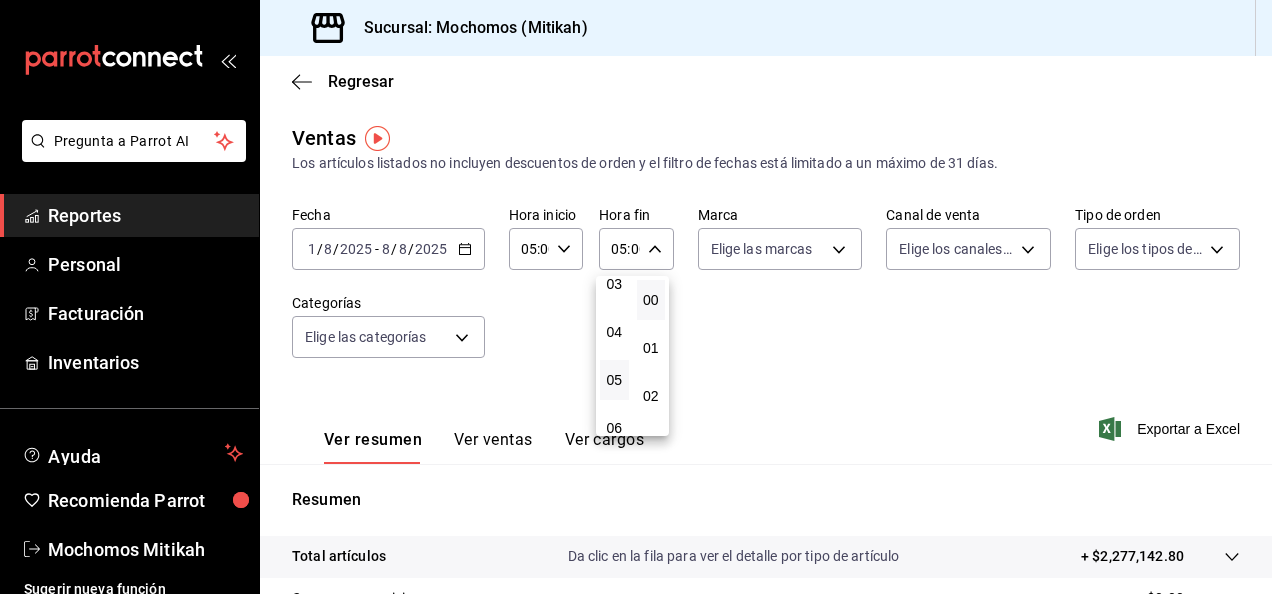 click at bounding box center [636, 297] 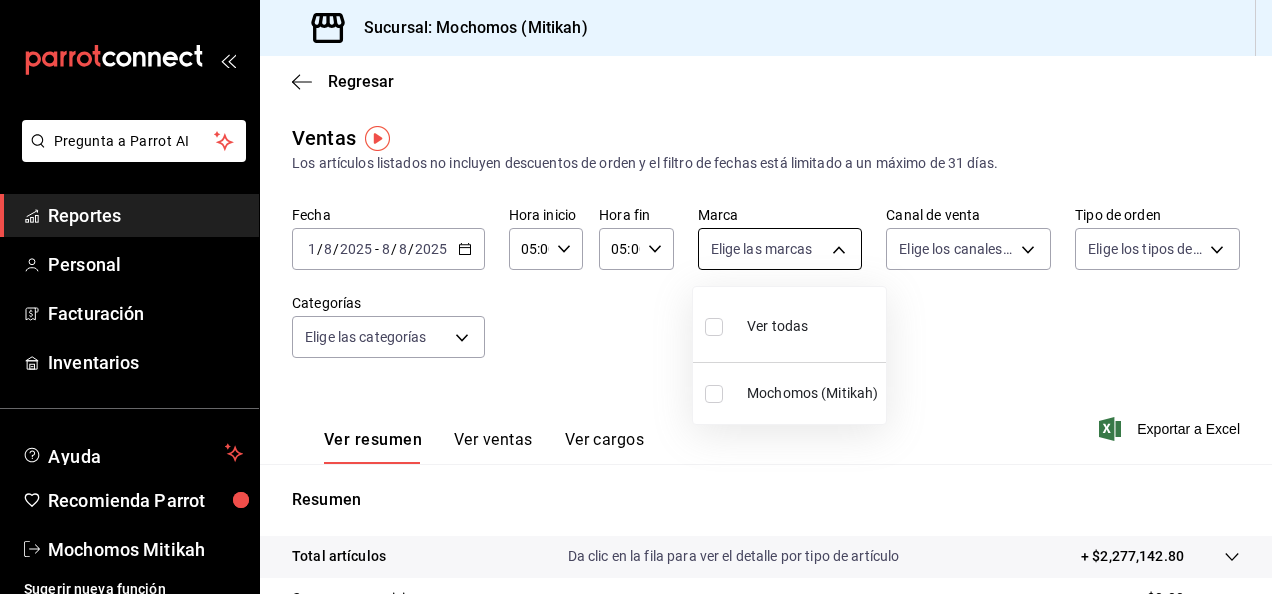 click on "Pregunta a Parrot AI Reportes   Personal   Facturación   Inventarios   Ayuda Recomienda Parrot   Mochomos [CITY]   Sugerir nueva función   Sucursal: Mochomos ([CITY]) Regresar Ventas Los artículos listados no incluyen descuentos de orden y el filtro de fechas está limitado a un máximo de 31 días. Fecha [DATE] [TIME] - [DATE] [TIME] Hora inicio [TIME] Hora inicio Hora fin [TIME] Hora fin Marca Elige las marcas Canal de venta Elige los canales de venta Tipo de orden Elige los tipos de orden Categorías Elige las categorías Ver resumen Ver ventas Ver cargos Exportar a Excel Resumen Total artículos Da clic en la fila para ver el detalle por tipo de artículo + [PRICE] Cargos por servicio + $0.00 Venta bruta = [PRICE] Descuentos totales - [PRICE] Certificados de regalo - [PRICE] Venta total = [PRICE] Impuestos - [PRICE] Venta neta = [PRICE] Pregunta a Parrot AI Reportes   Personal   Facturación   Inventarios   Ayuda Recomienda Parrot   Mochomos [CITY]" at bounding box center (636, 297) 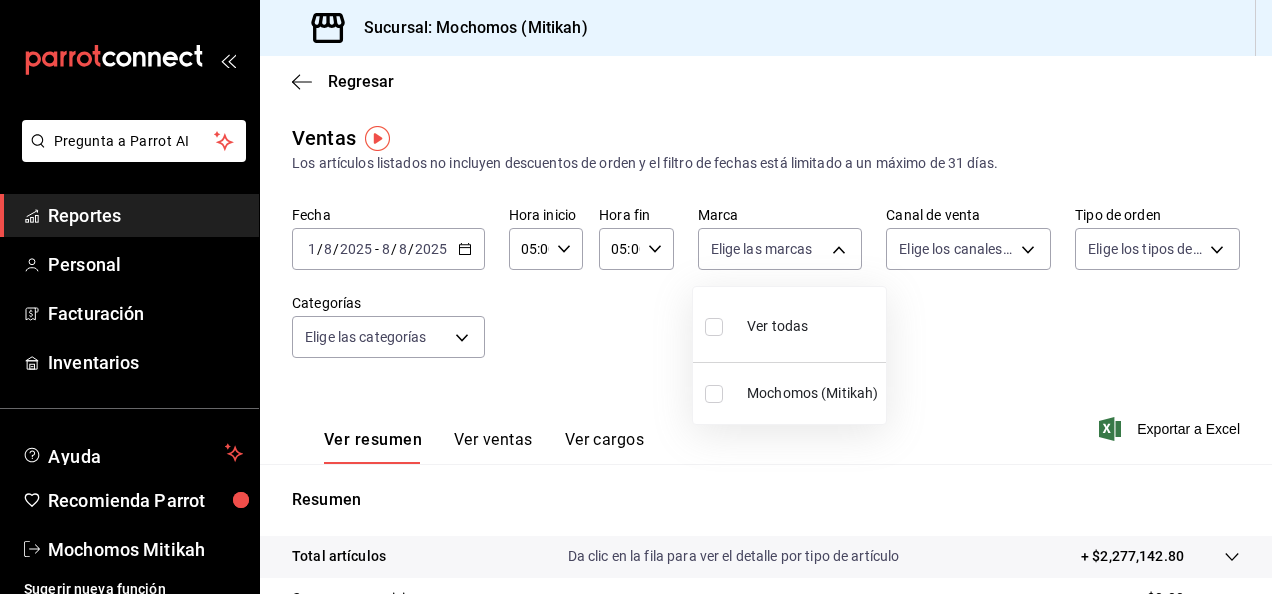 click at bounding box center (718, 394) 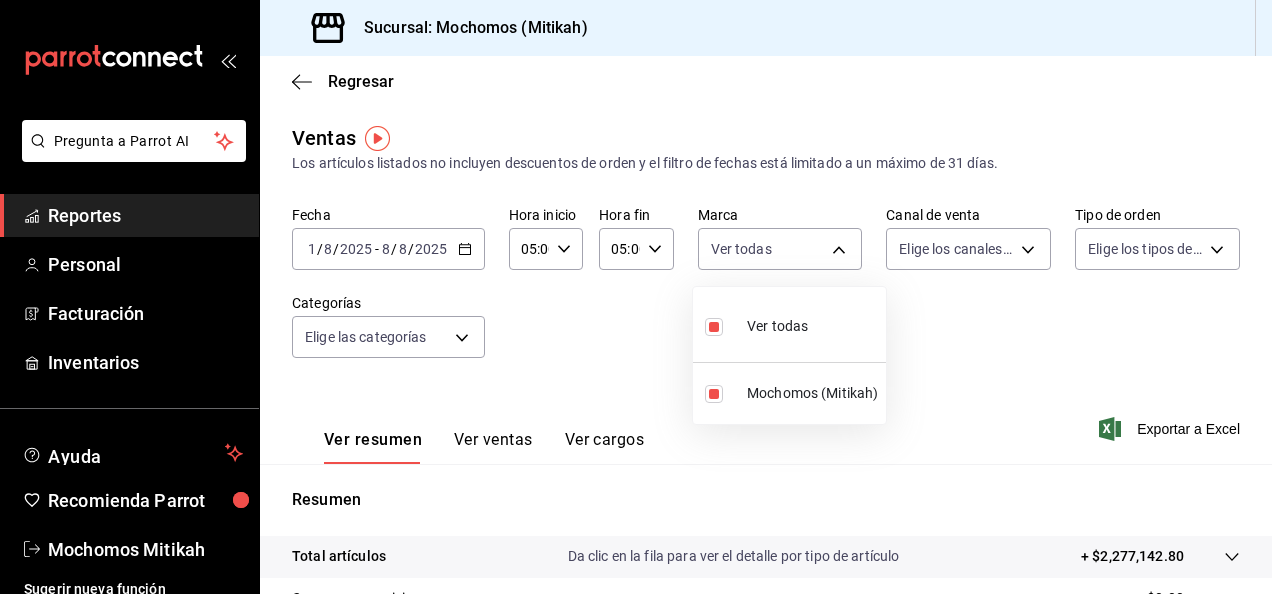 click at bounding box center (636, 297) 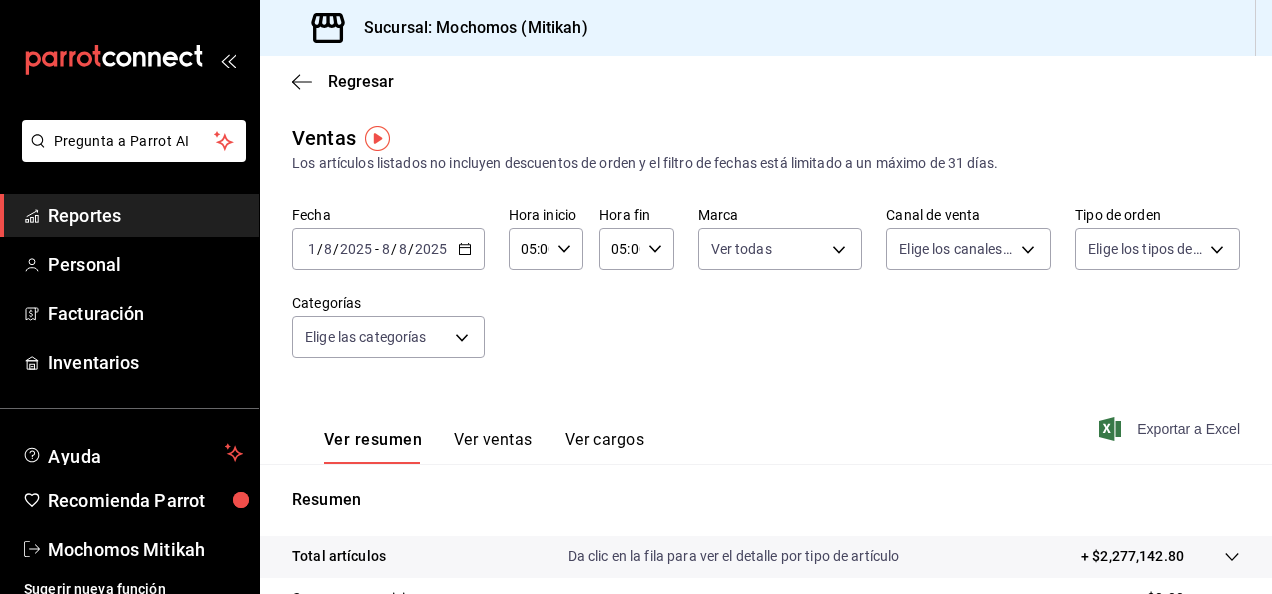click on "Exportar a Excel" at bounding box center (1171, 429) 